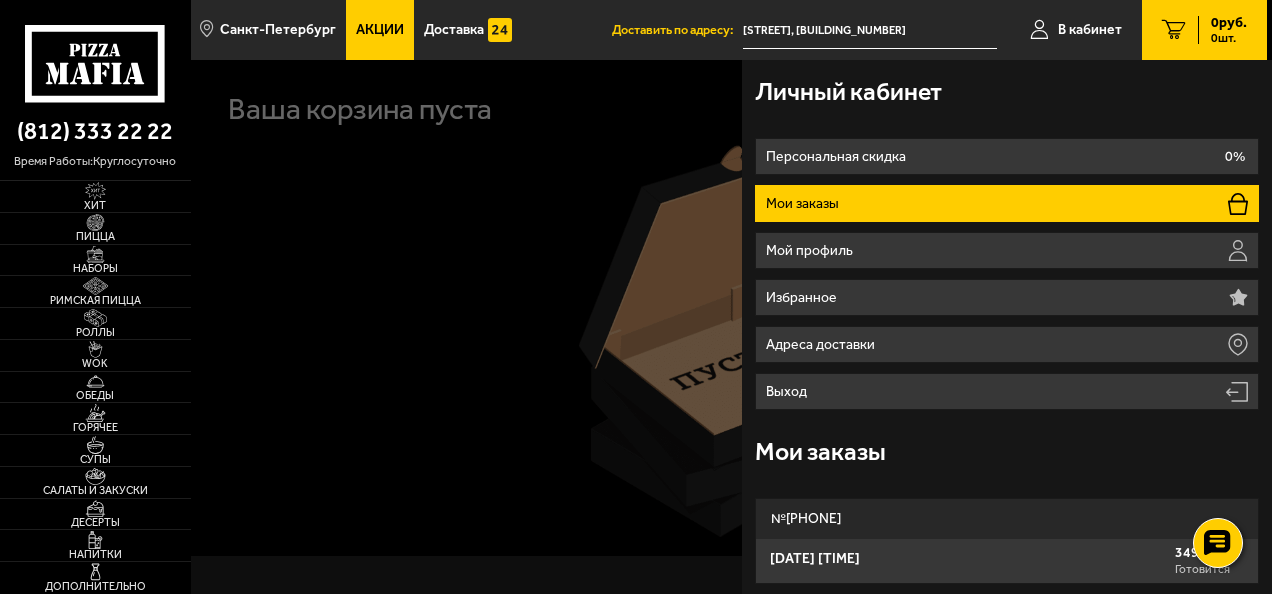 scroll, scrollTop: 0, scrollLeft: 0, axis: both 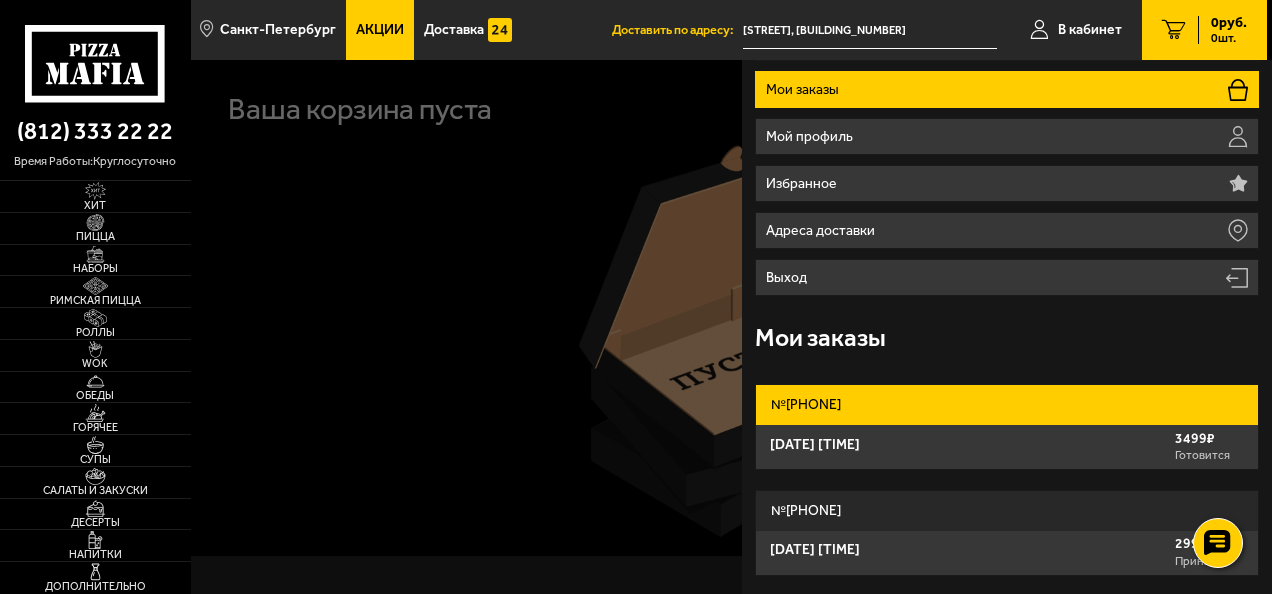 click on "№  730-601-983-224" at bounding box center [1007, 405] 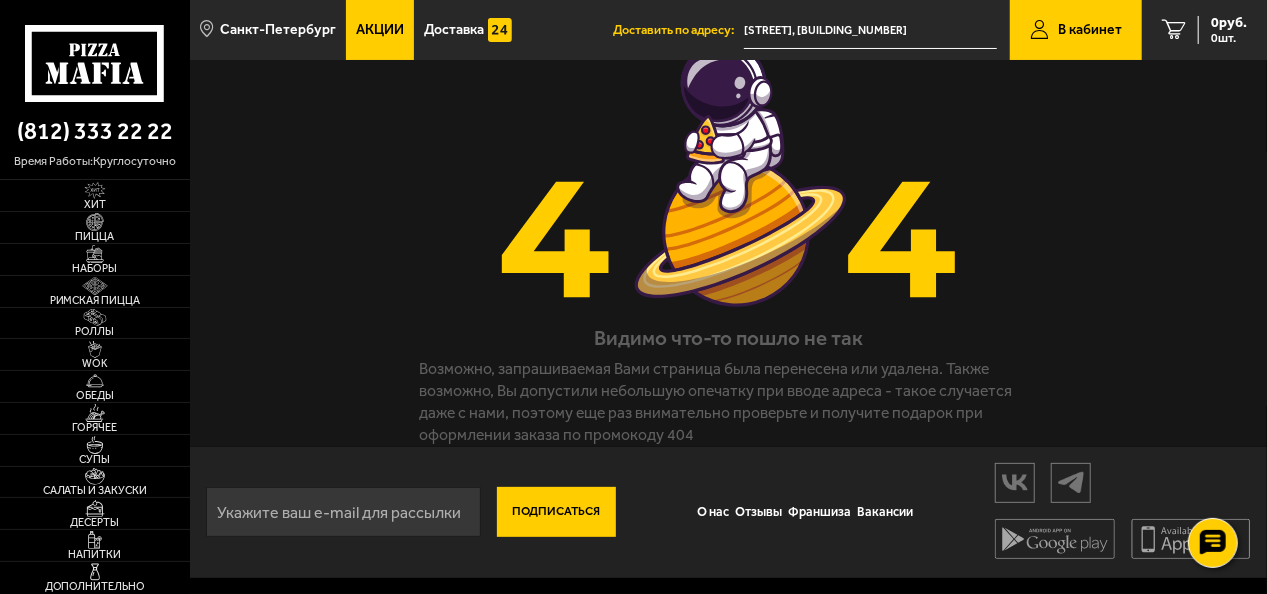 scroll, scrollTop: 0, scrollLeft: 0, axis: both 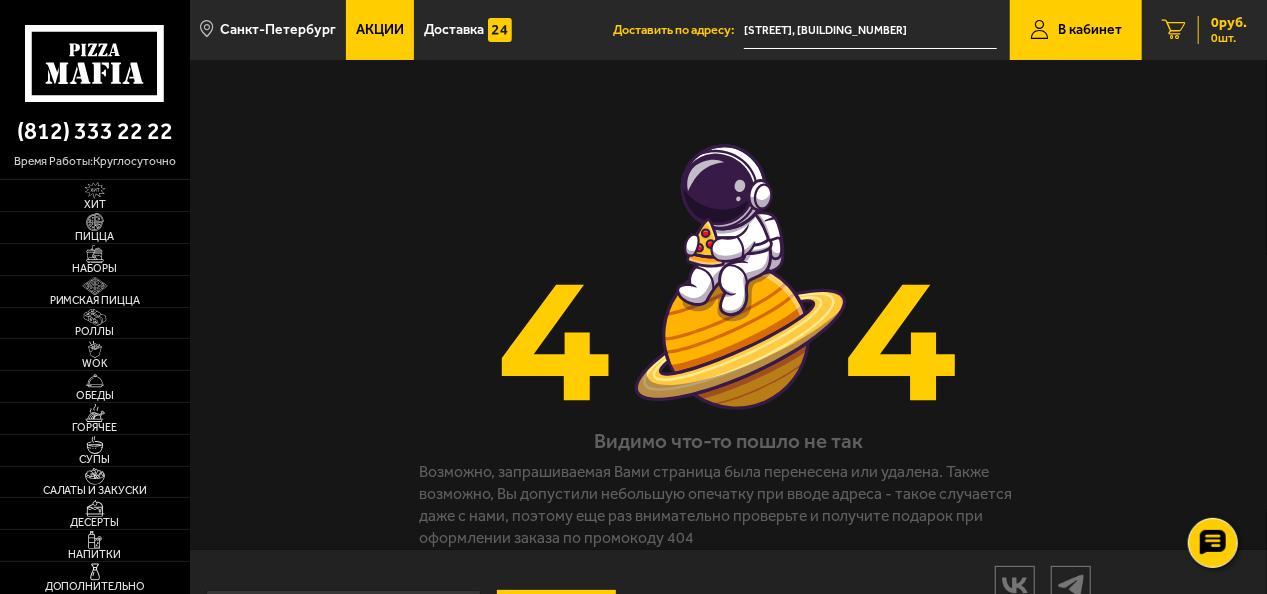 click on "0  шт." at bounding box center [1229, 38] 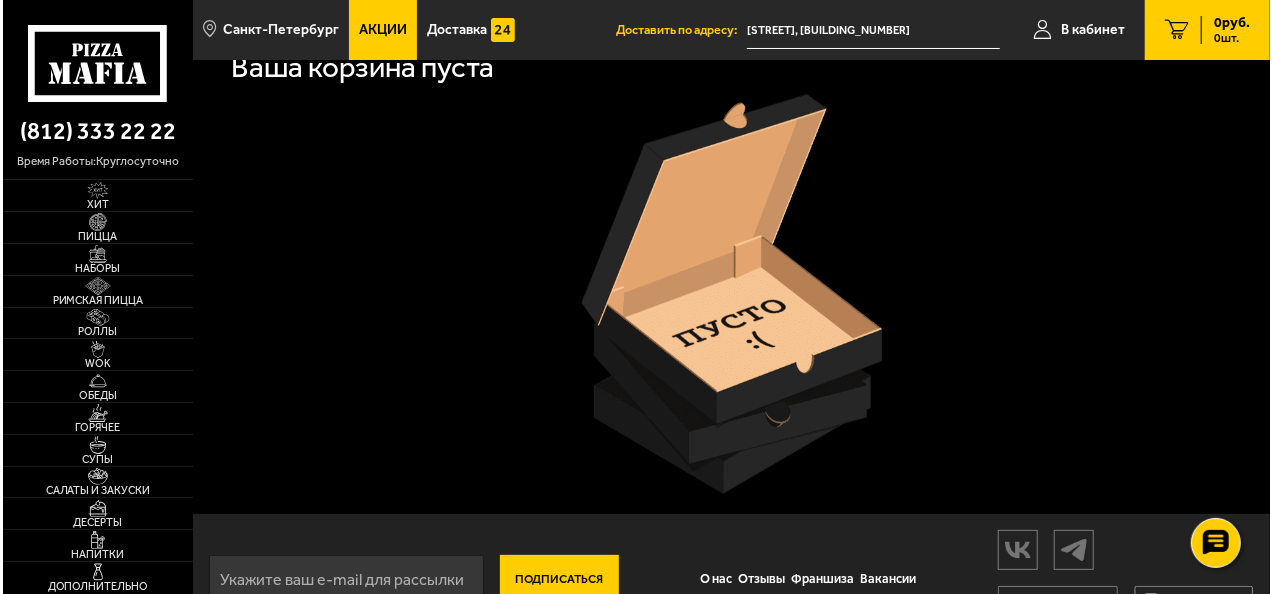 scroll, scrollTop: 0, scrollLeft: 0, axis: both 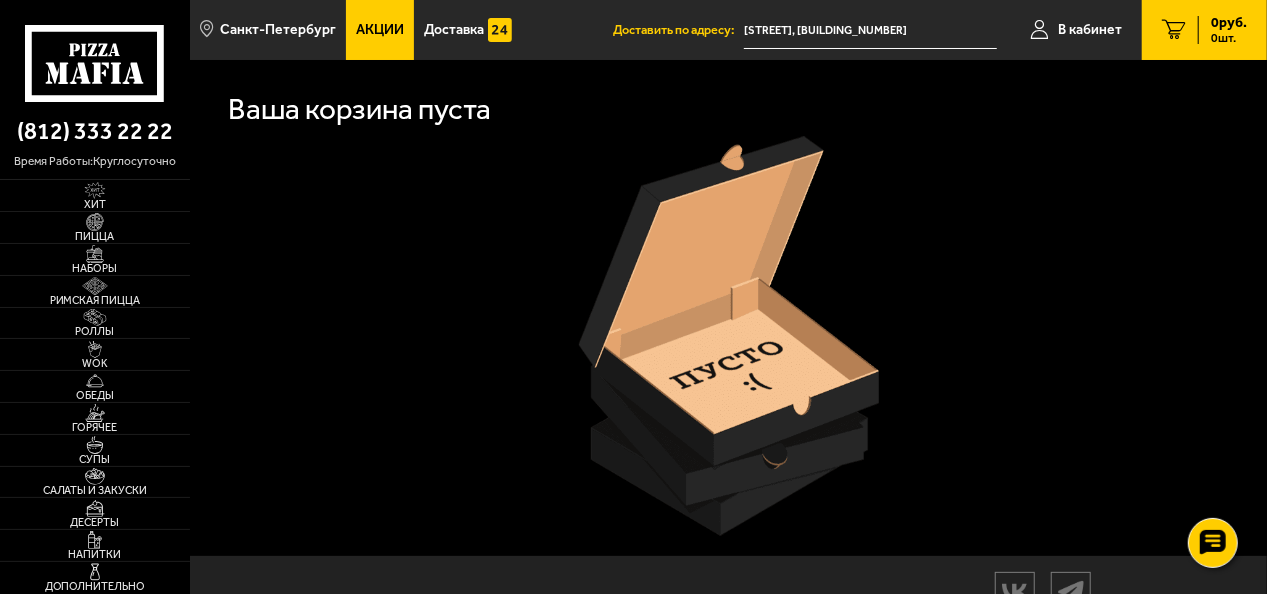 click on "0  руб. 0  шт." at bounding box center [1222, 30] 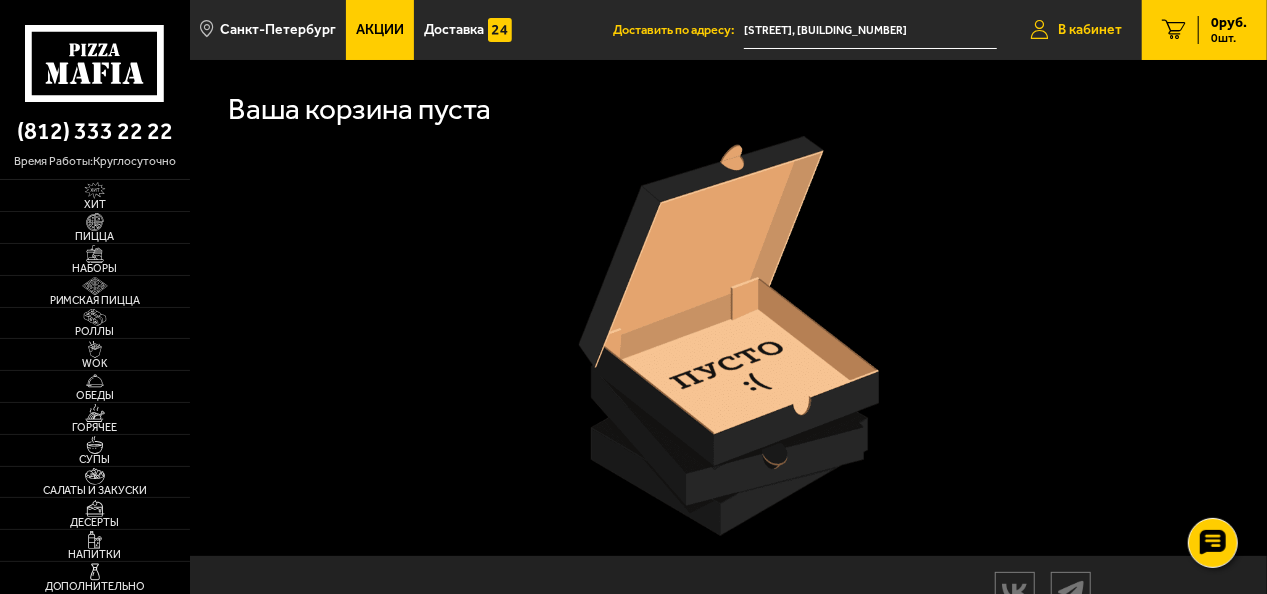 click on "В кабинет" at bounding box center [1076, 30] 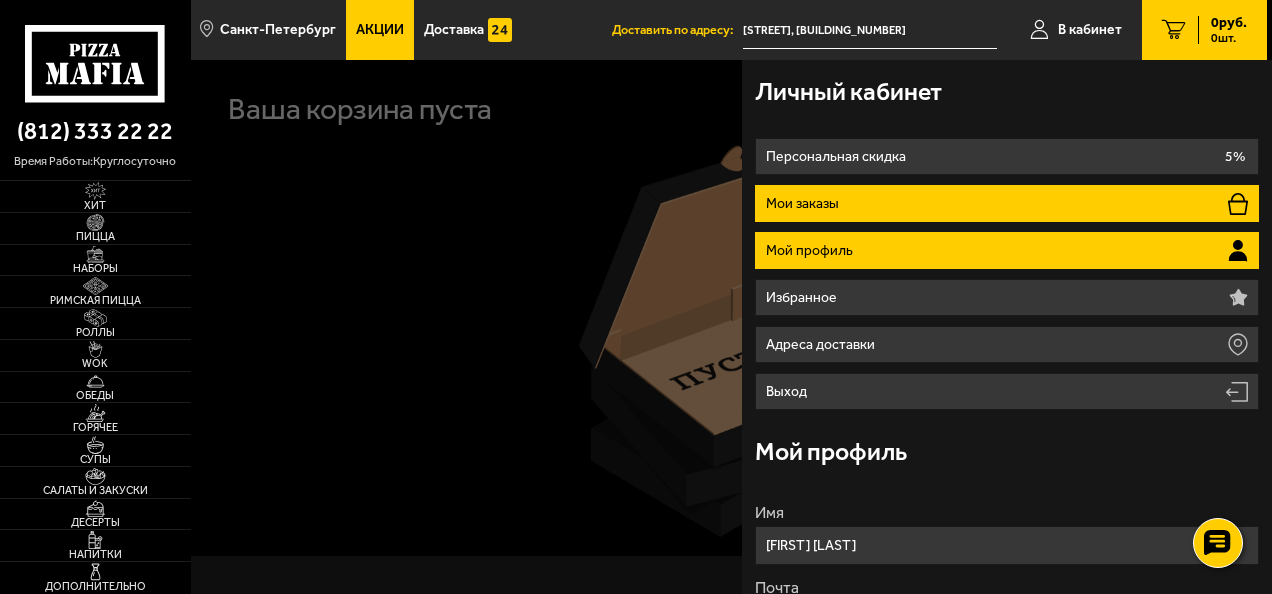 click on "Мои заказы" at bounding box center [1007, 203] 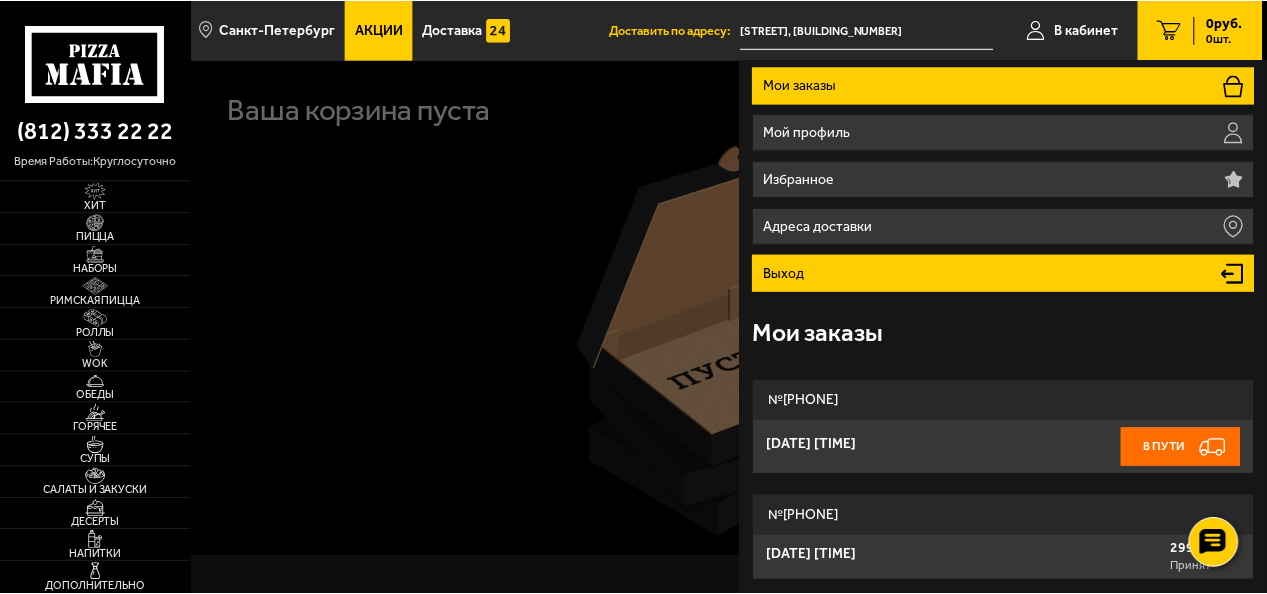 scroll, scrollTop: 123, scrollLeft: 0, axis: vertical 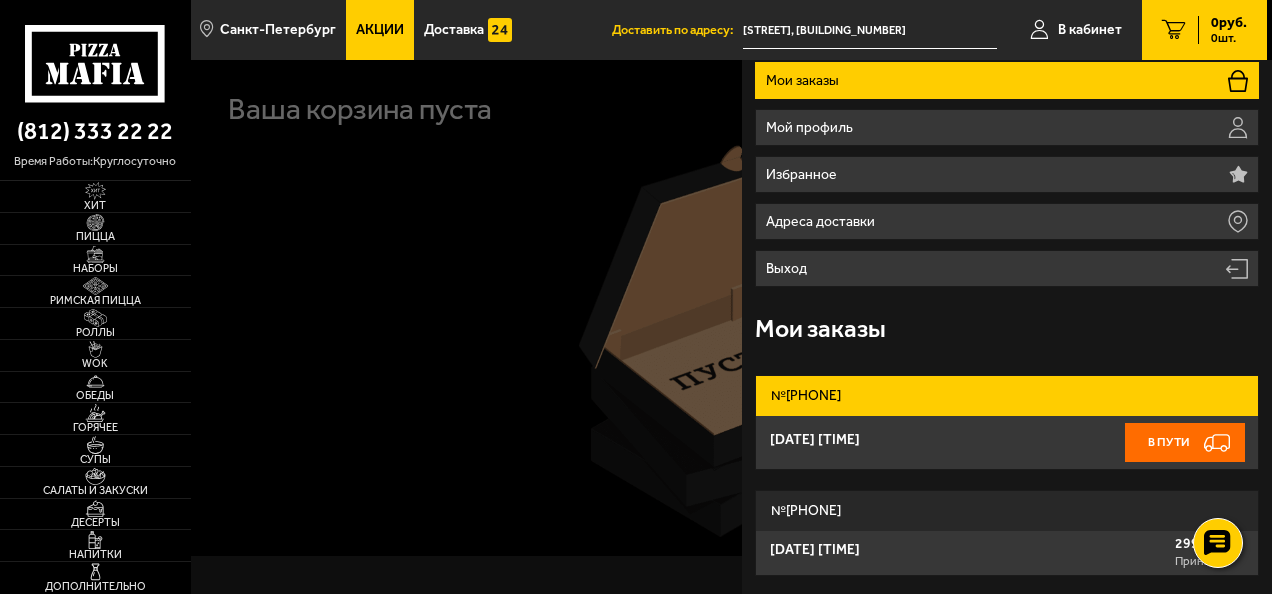 click on "В пути" at bounding box center (1184, 443) 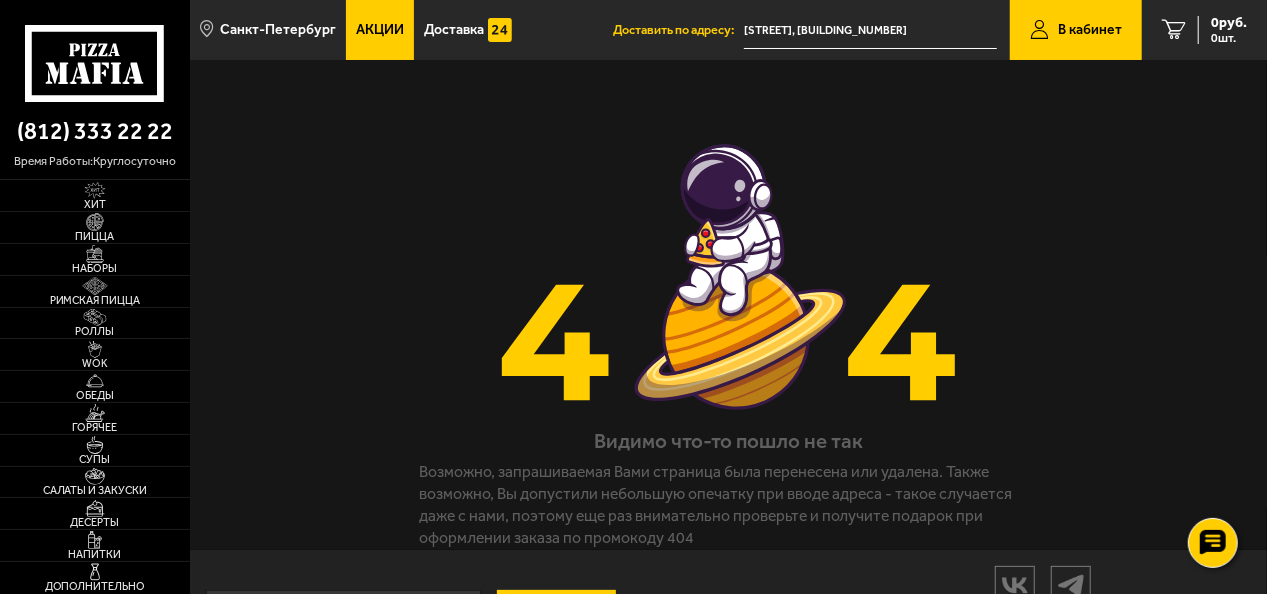 scroll, scrollTop: 100, scrollLeft: 0, axis: vertical 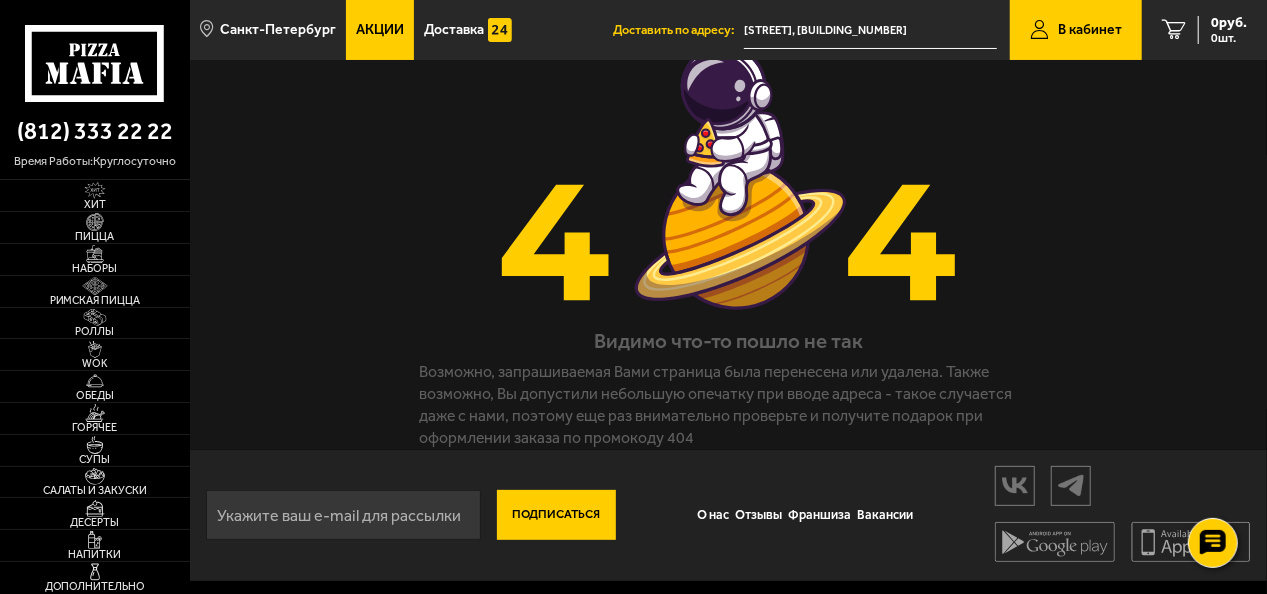 click on "В кабинет" at bounding box center [1076, 30] 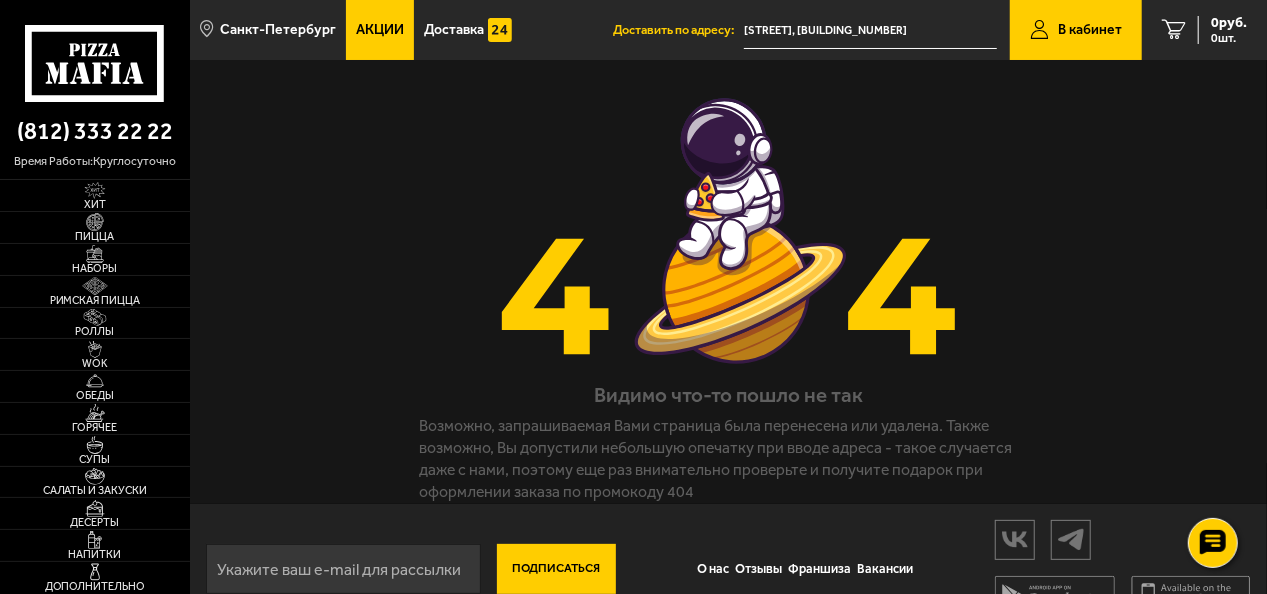 scroll, scrollTop: 0, scrollLeft: 0, axis: both 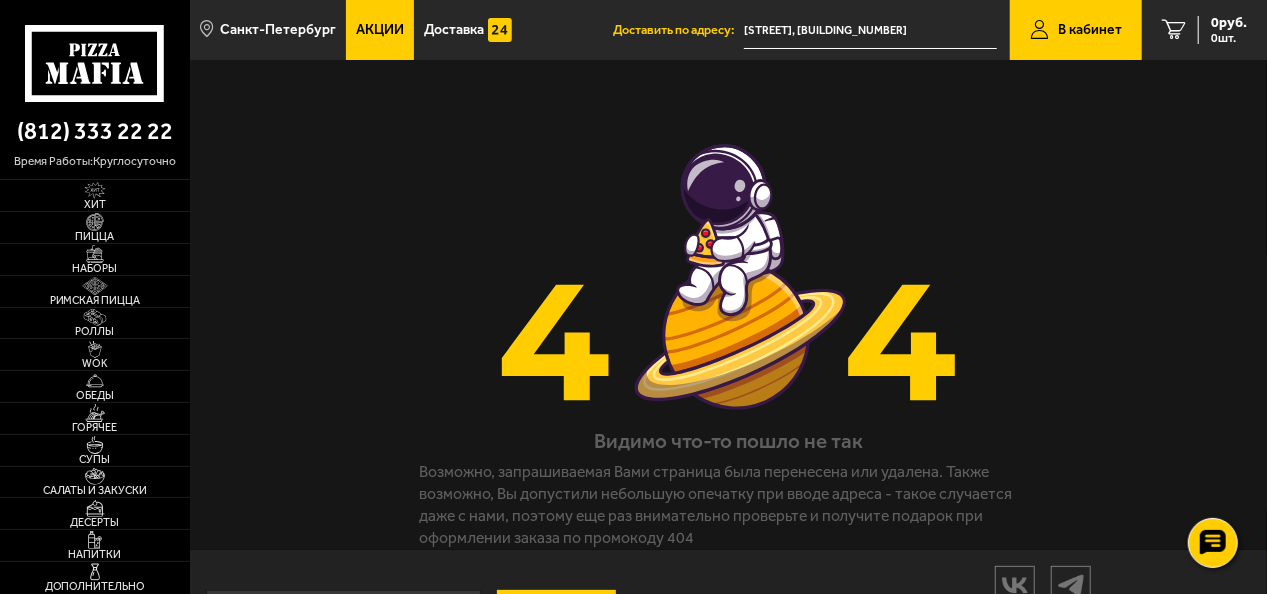 click on "В кабинет" at bounding box center [1076, 30] 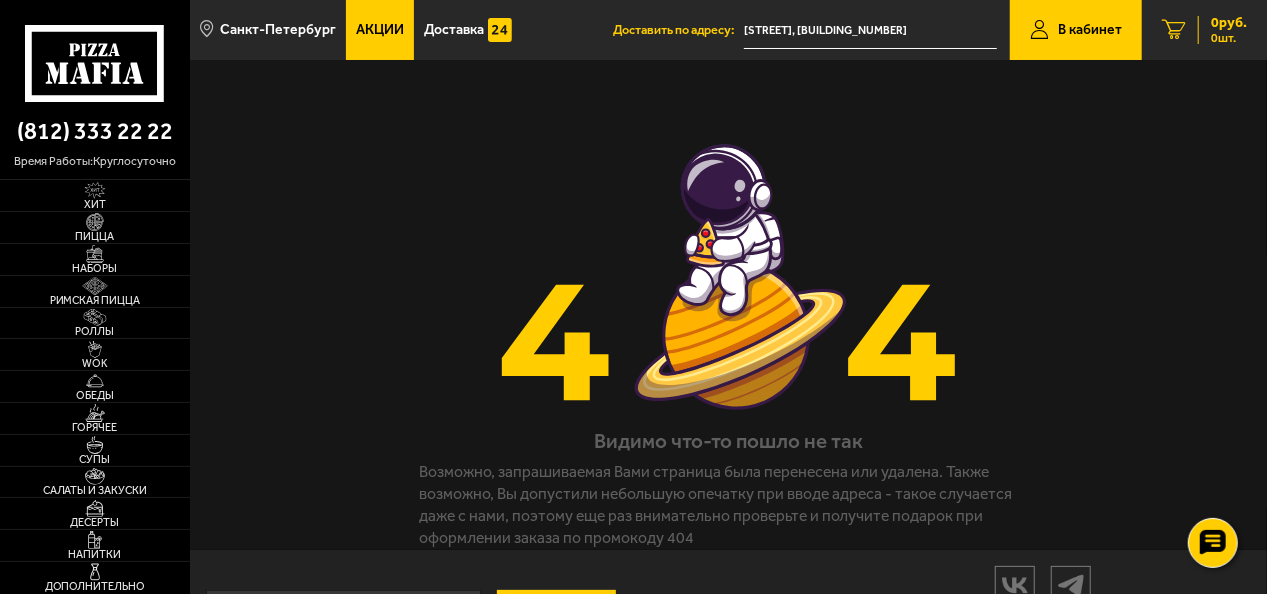 click on "0  руб. 0  шт." at bounding box center (1204, 30) 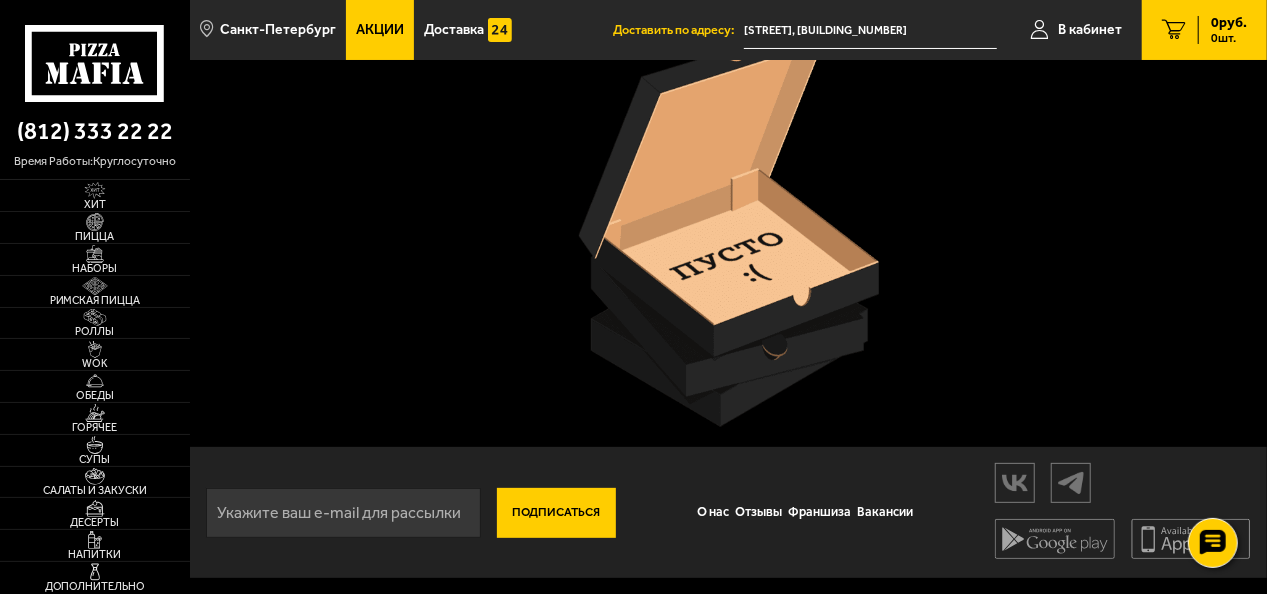 scroll, scrollTop: 0, scrollLeft: 0, axis: both 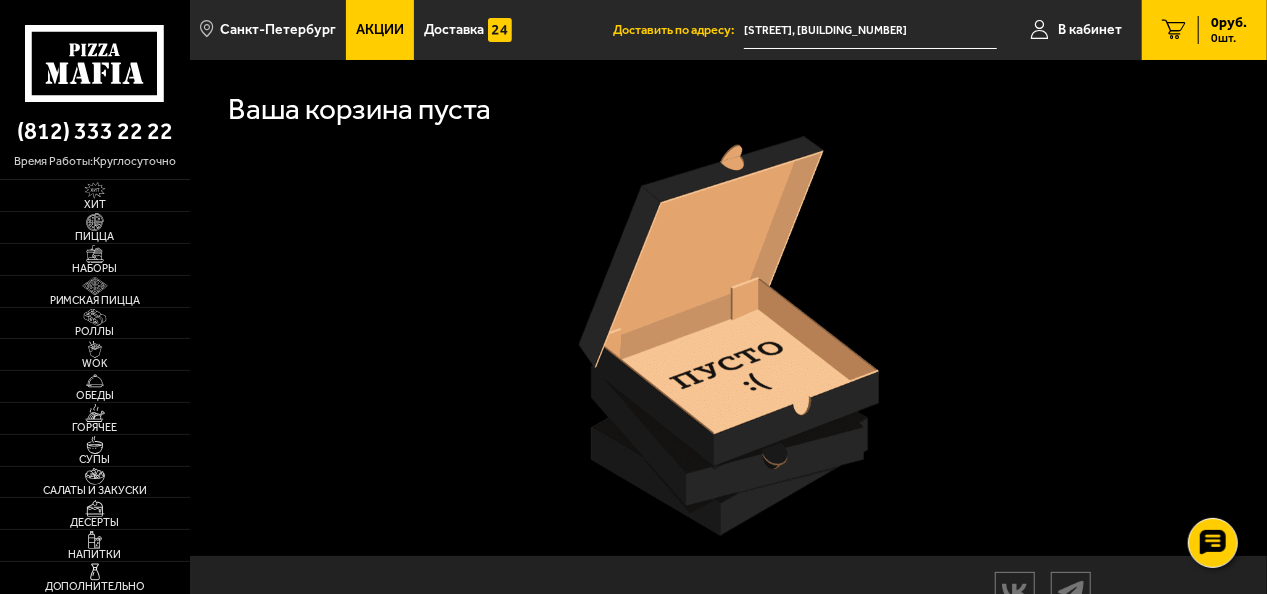 click on "0  руб. 0  шт." at bounding box center [1204, 30] 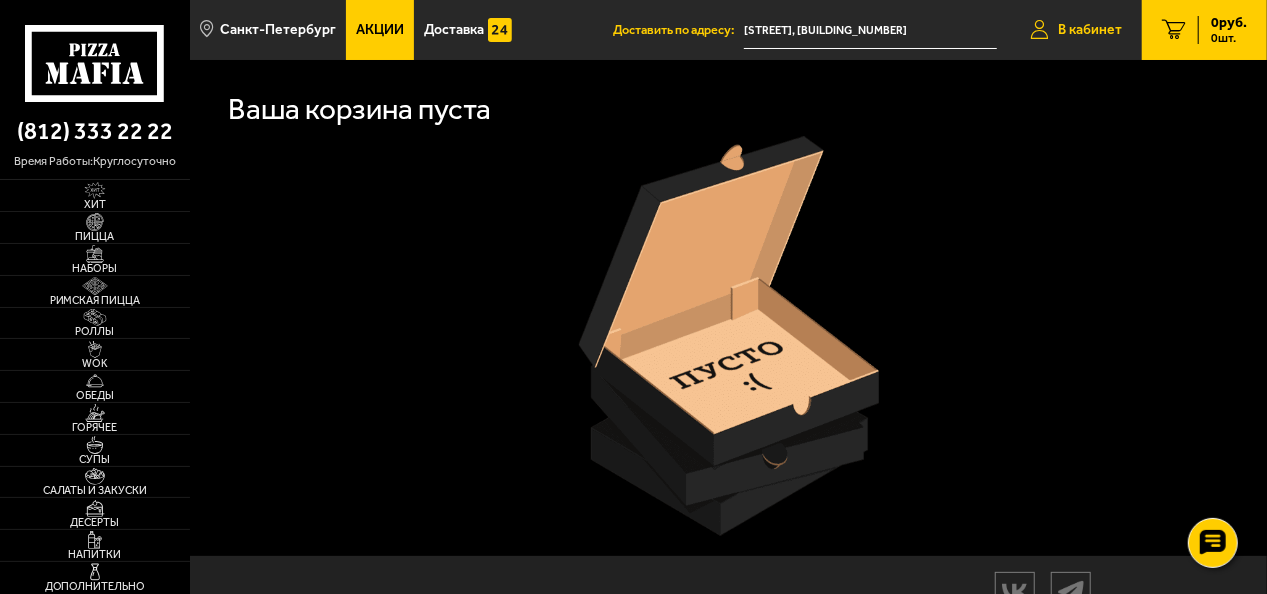 click on "В кабинет" at bounding box center [1090, 30] 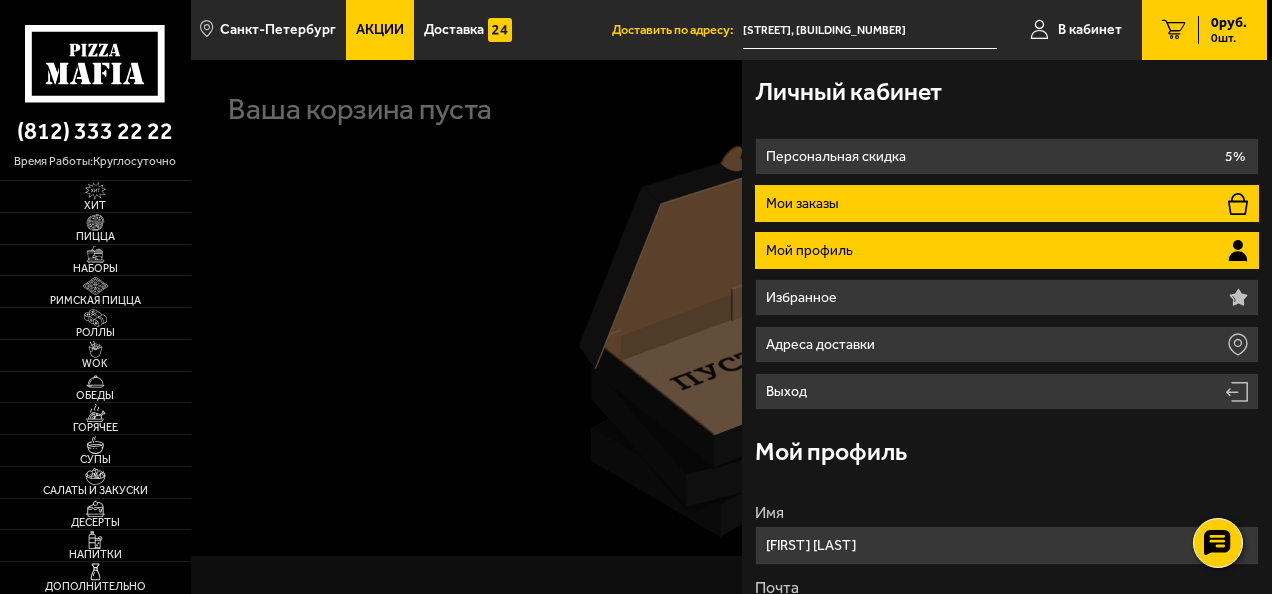 click on "Мои заказы" at bounding box center [1007, 203] 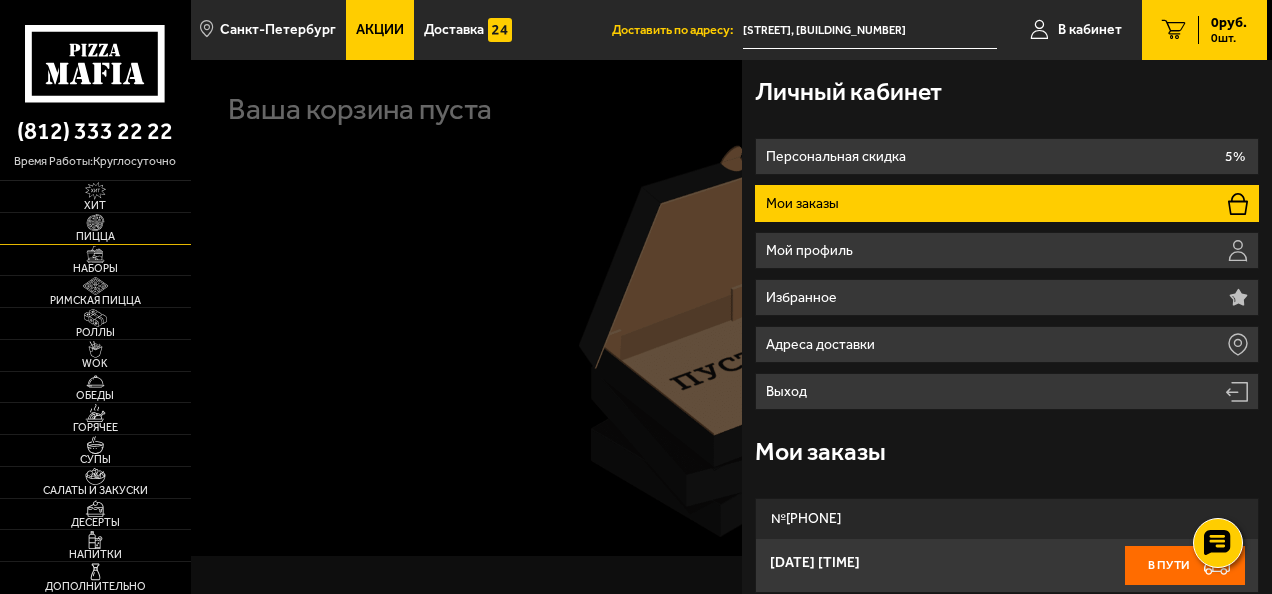 click on "Пицца" at bounding box center (95, 228) 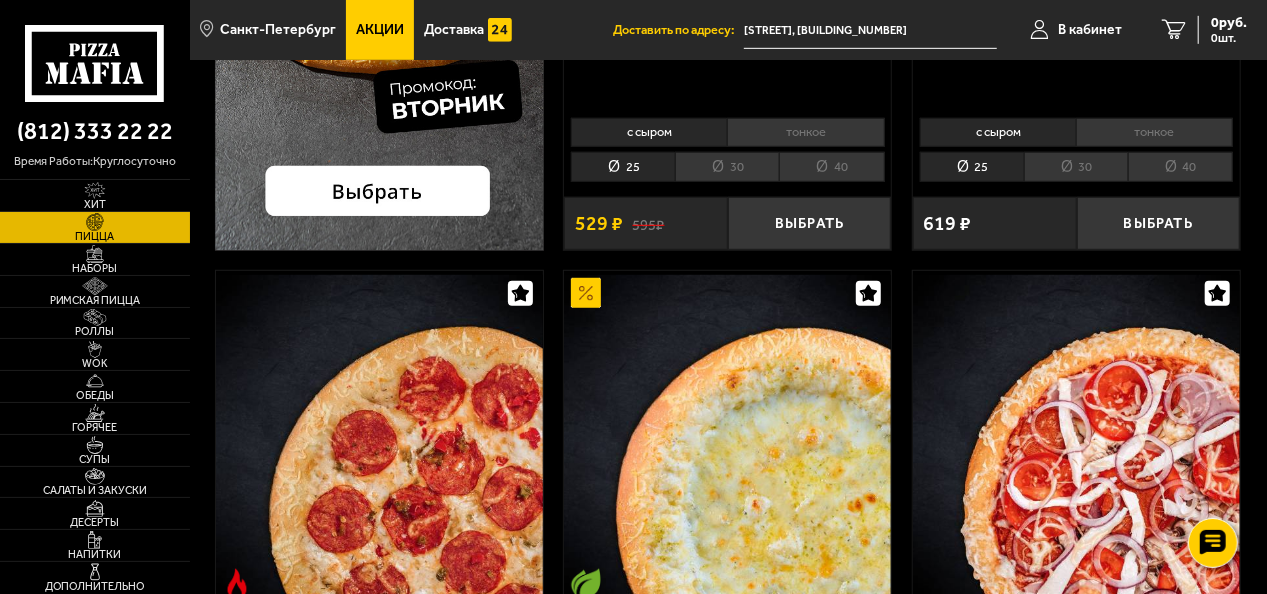 scroll, scrollTop: 100, scrollLeft: 0, axis: vertical 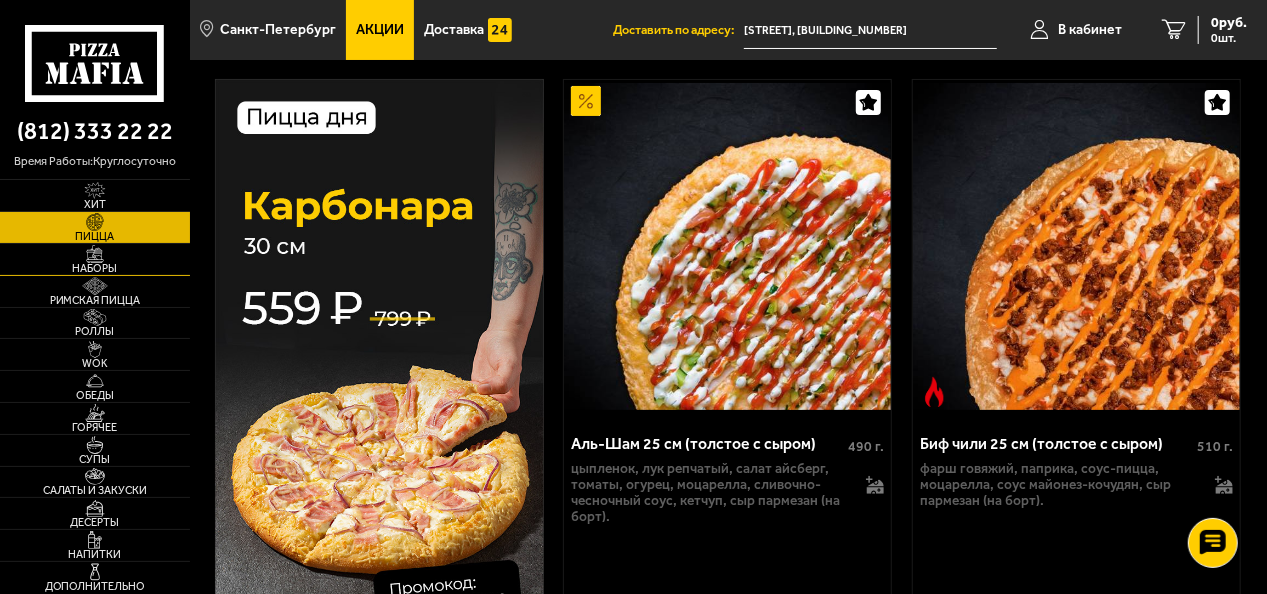 click on "Наборы" at bounding box center [95, 259] 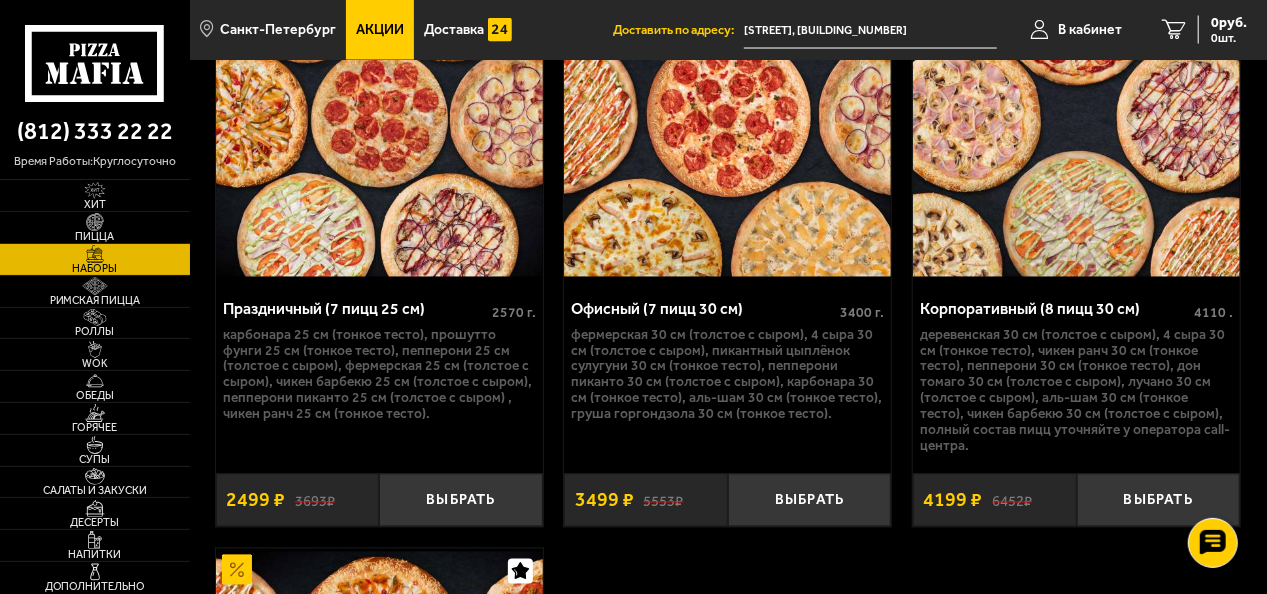scroll, scrollTop: 5700, scrollLeft: 0, axis: vertical 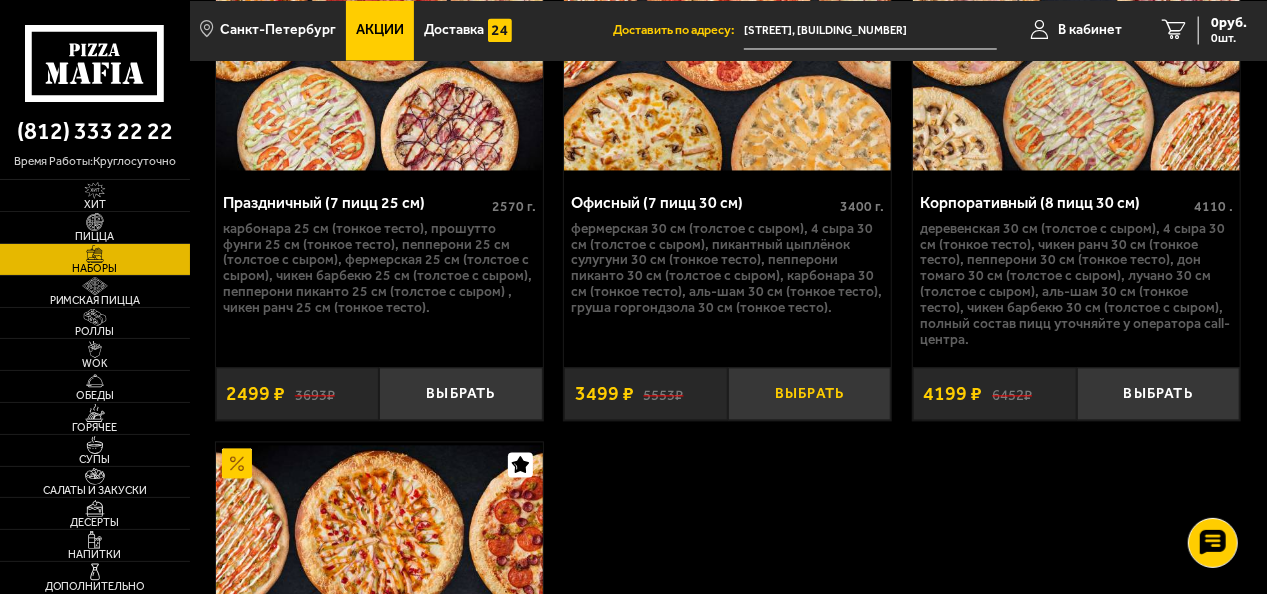 click on "Выбрать" at bounding box center [809, 394] 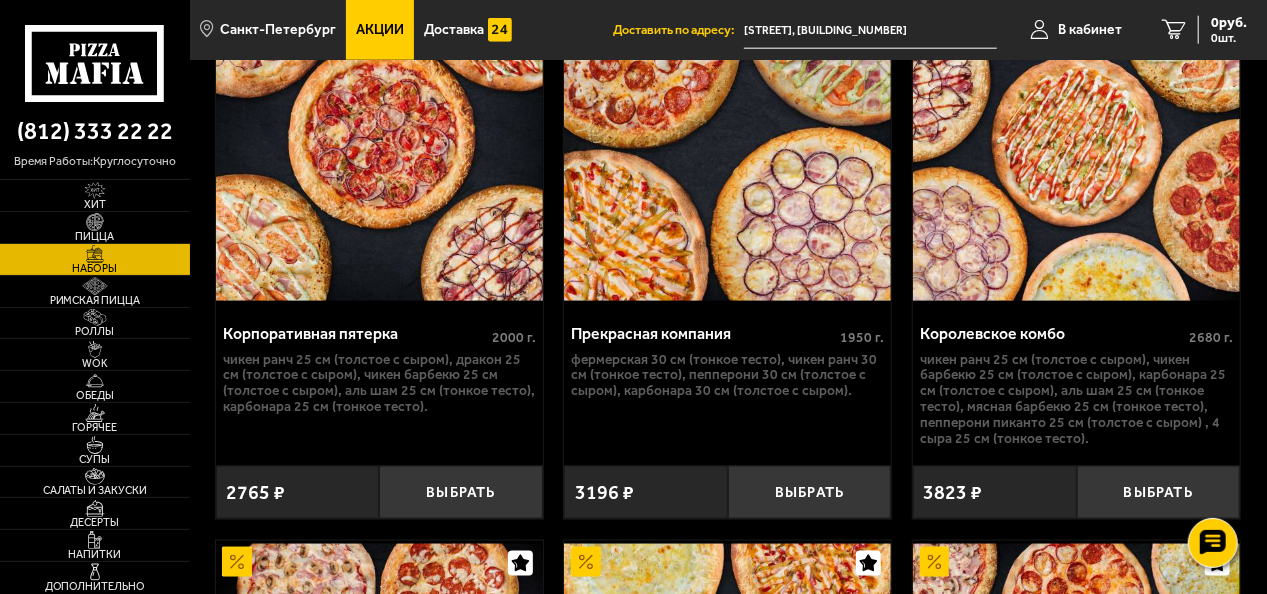 scroll, scrollTop: 5800, scrollLeft: 0, axis: vertical 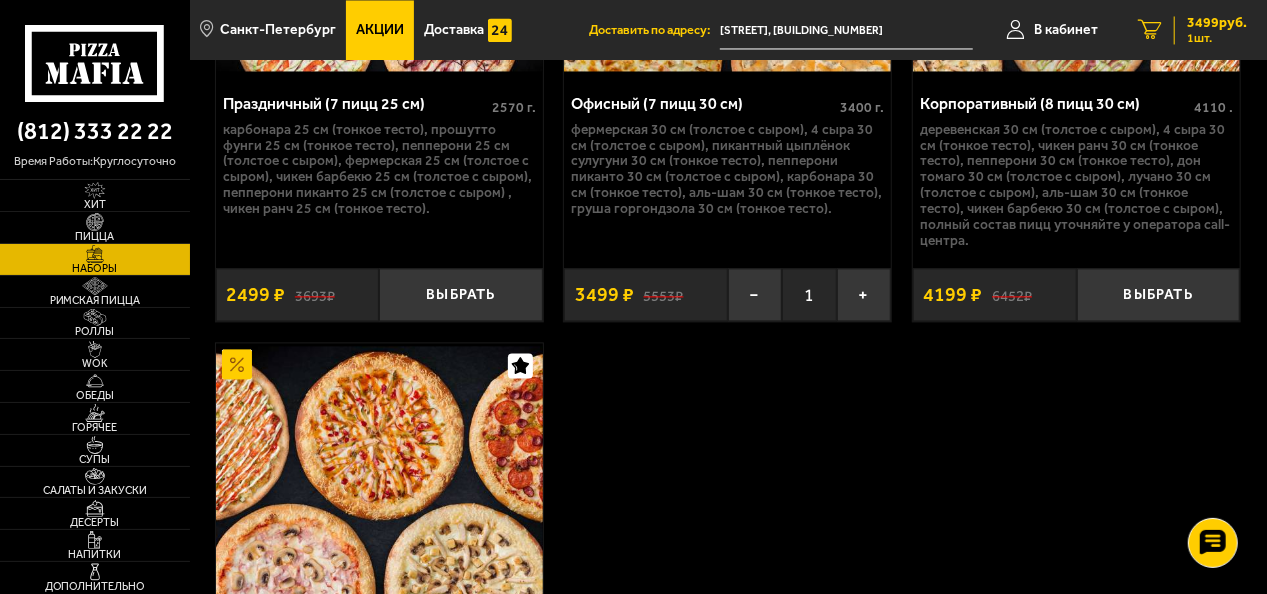 click on "3499  руб." at bounding box center (1217, 23) 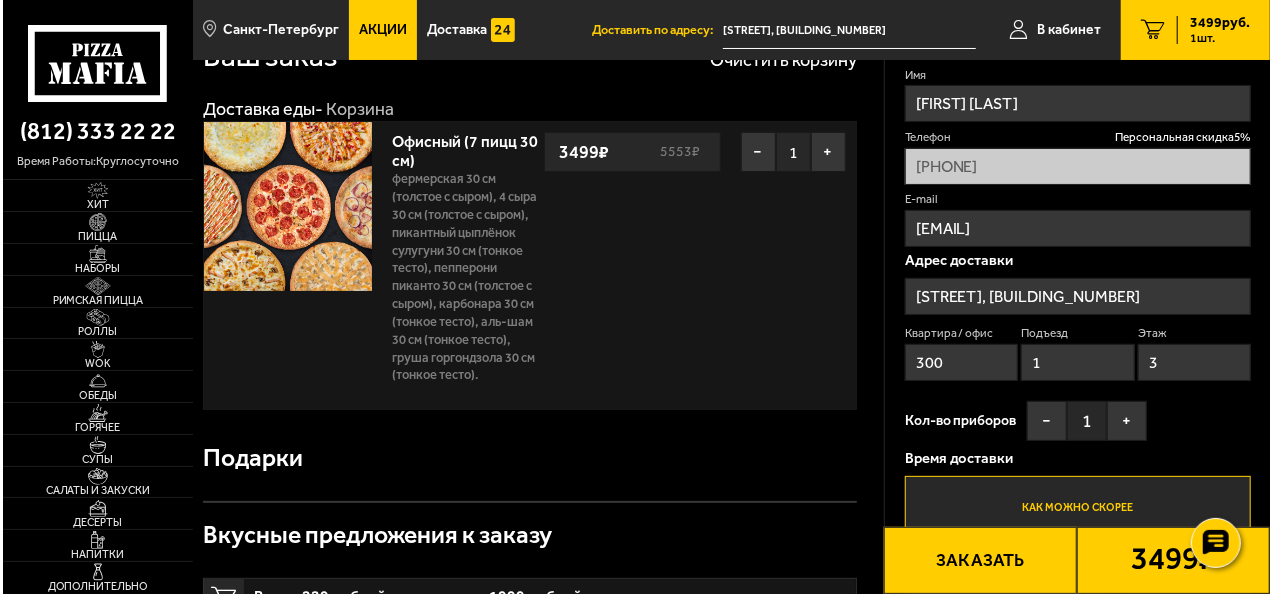 scroll, scrollTop: 100, scrollLeft: 0, axis: vertical 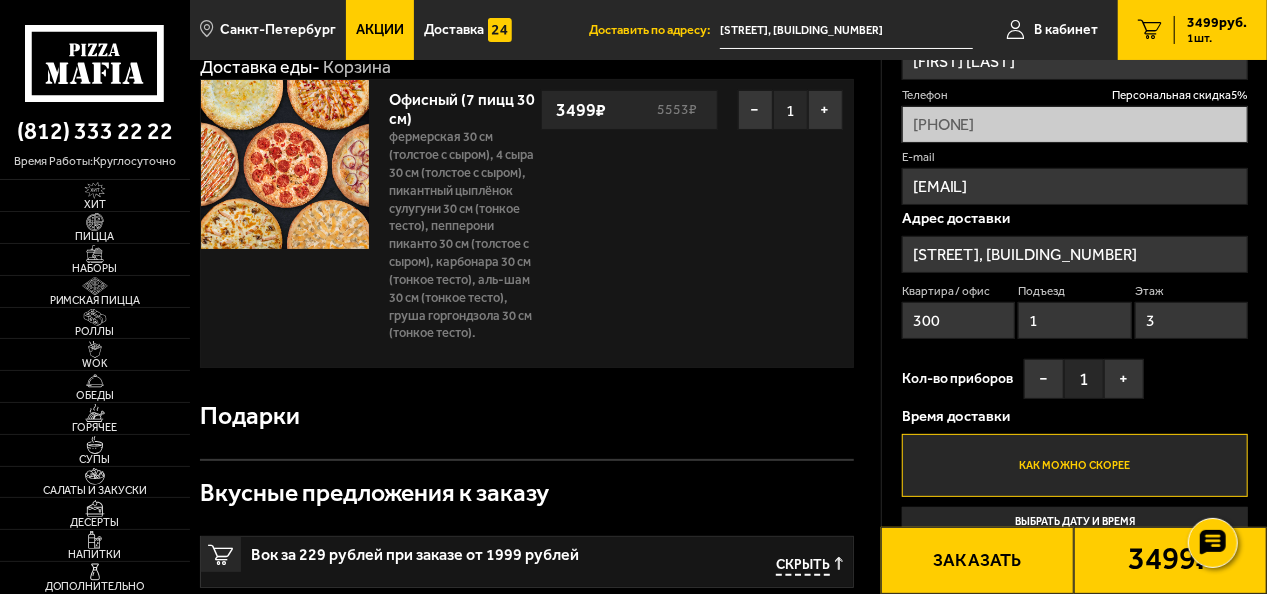 click on "Заказать" at bounding box center [977, 560] 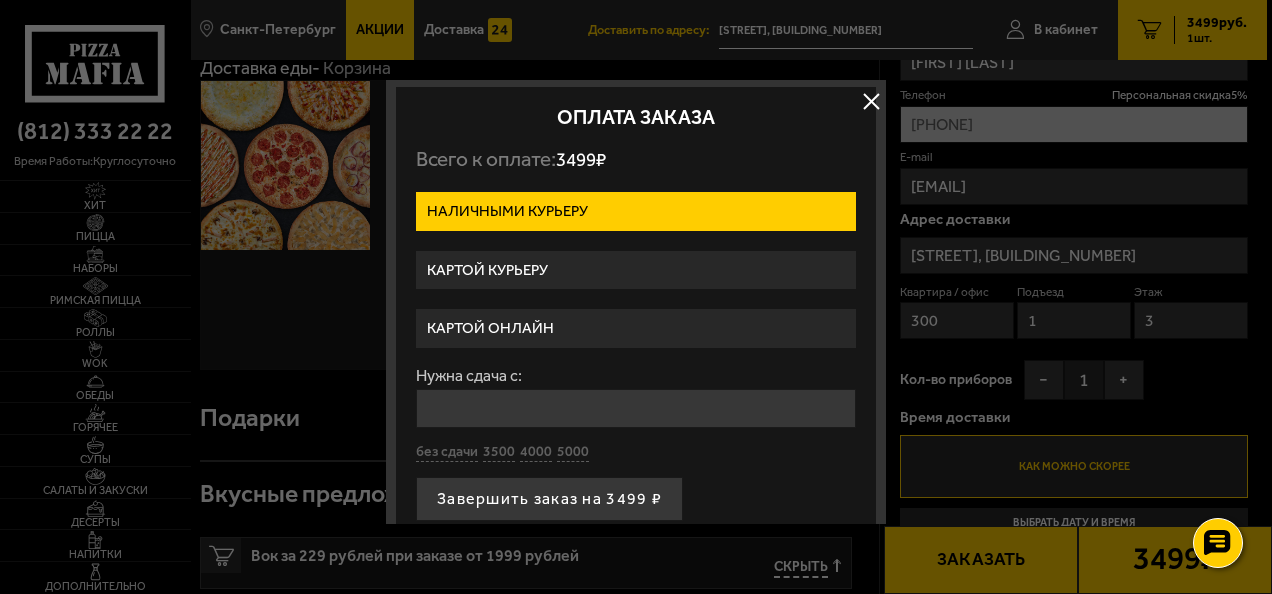 click on "Картой курьеру" at bounding box center [636, 270] 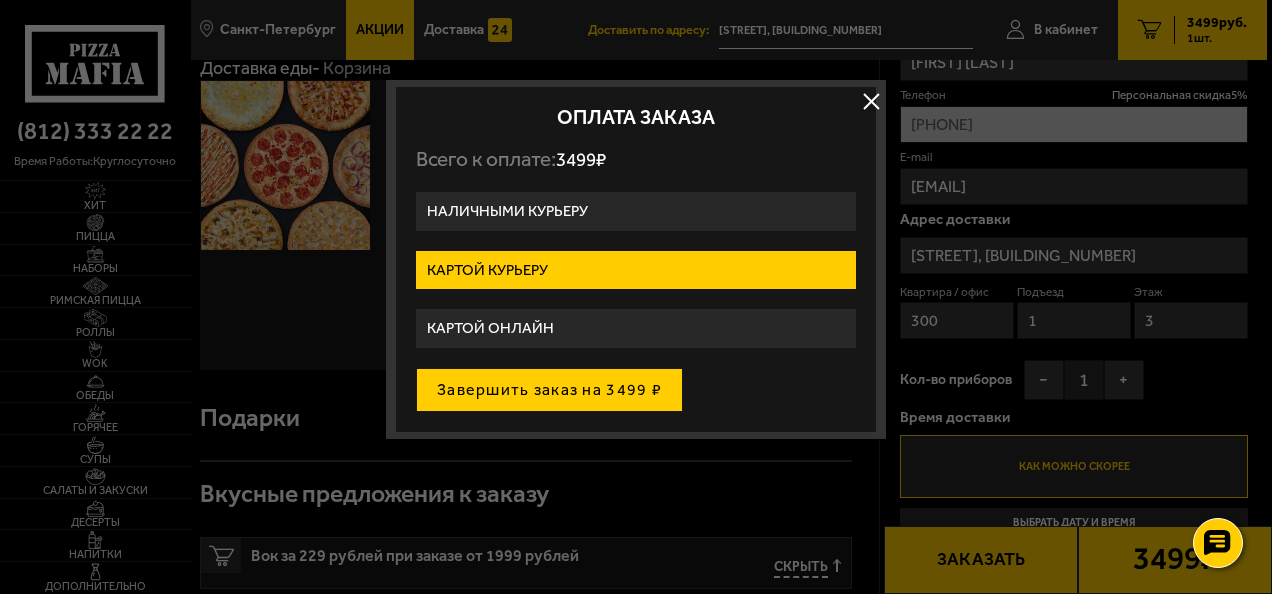 click on "Завершить заказ на 3499 ₽" at bounding box center (549, 390) 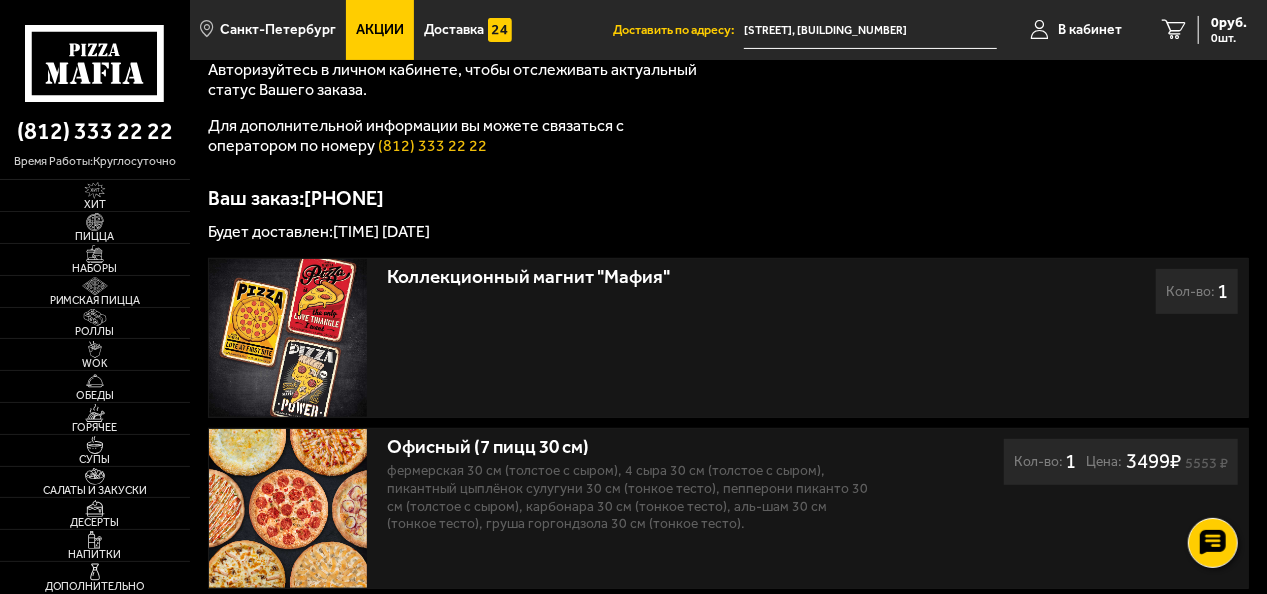 scroll, scrollTop: 0, scrollLeft: 0, axis: both 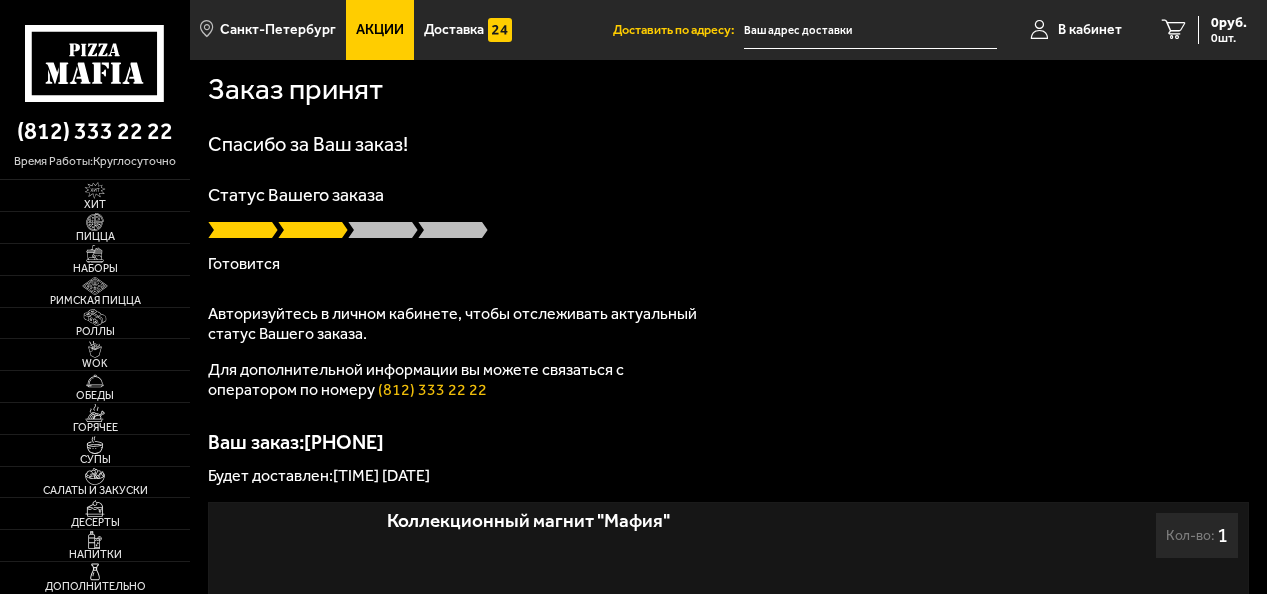 type on "[STREET_NAME], [BUILDING_NUMBER]" 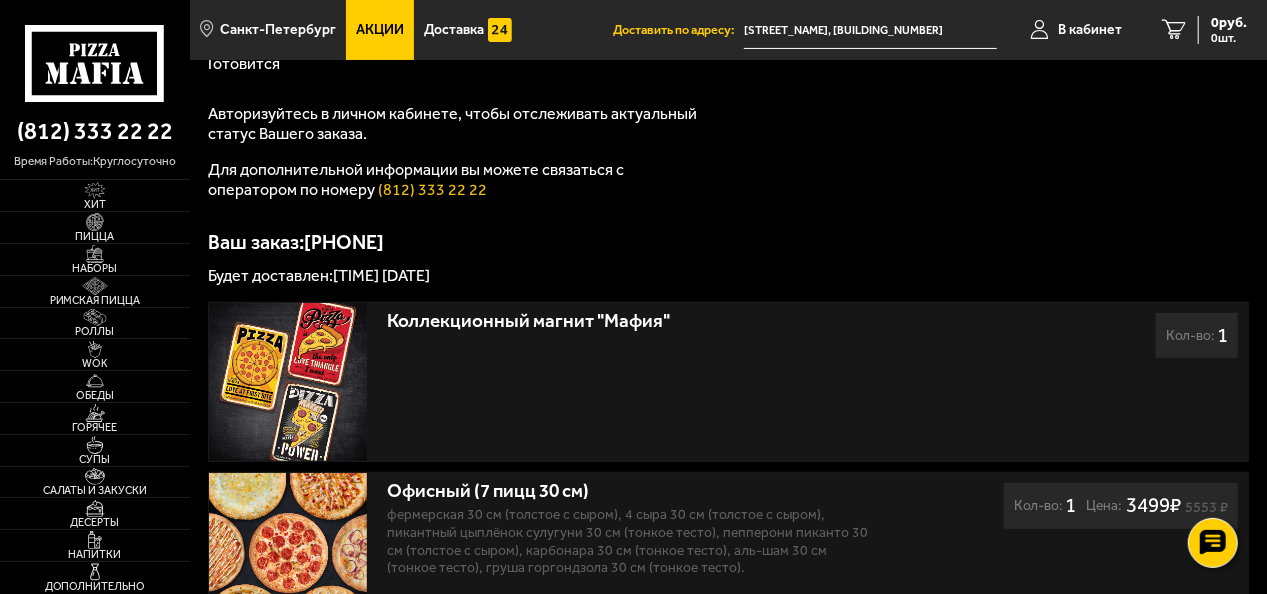 scroll, scrollTop: 400, scrollLeft: 0, axis: vertical 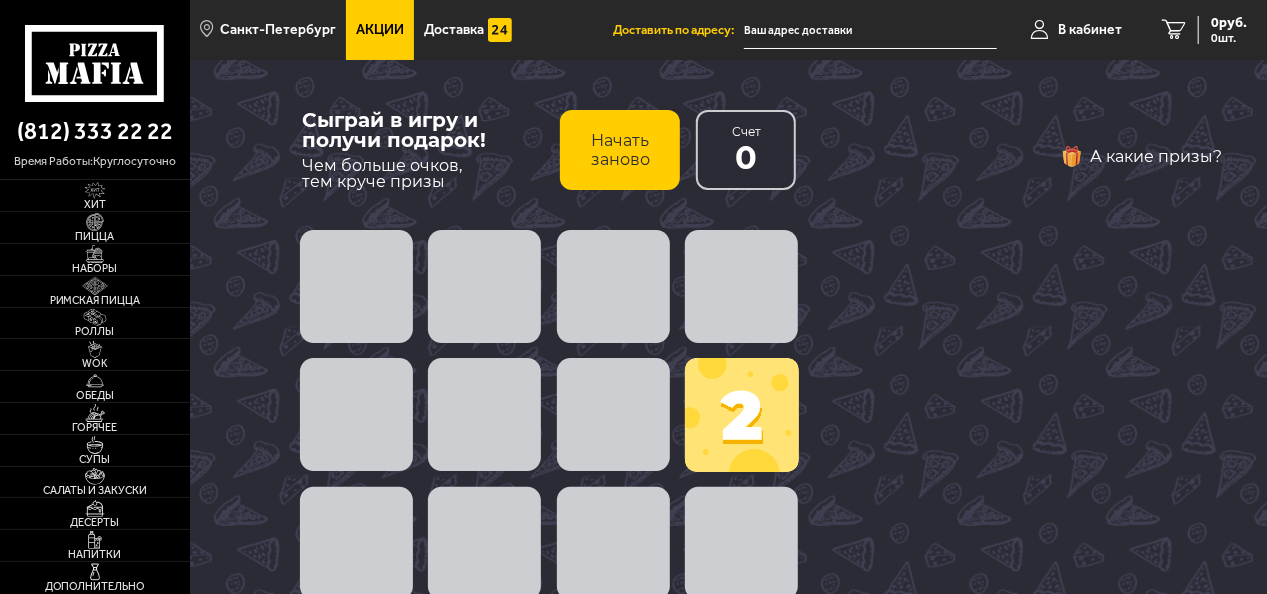 type on "[STREET_NUMBER] [STREET_NAME]" 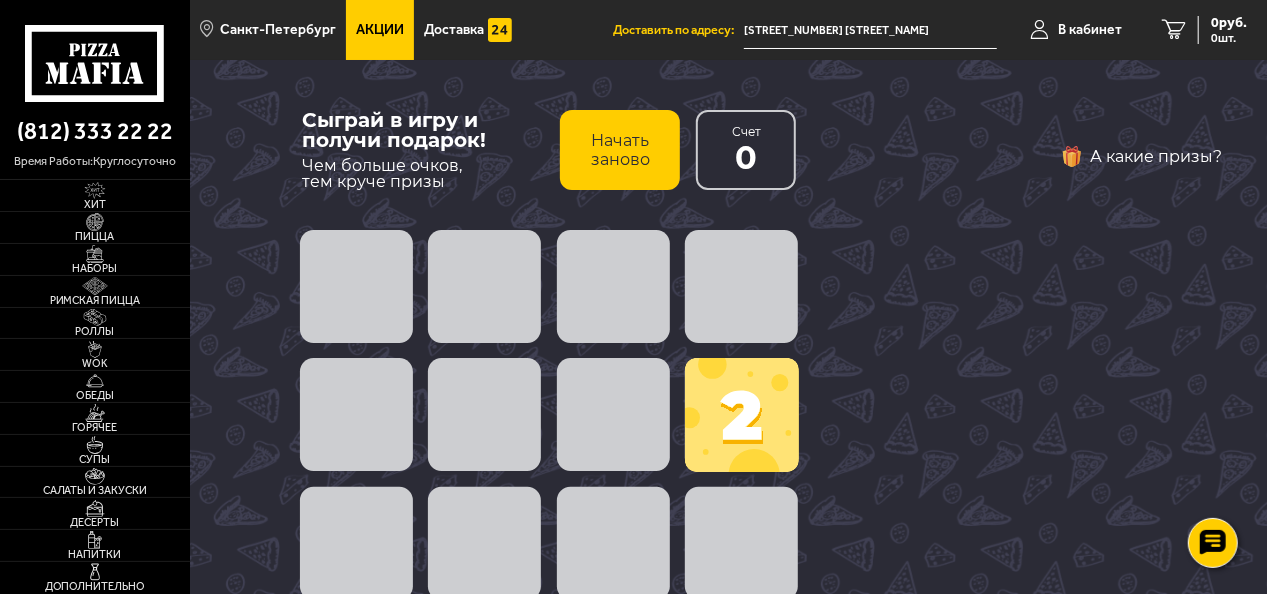 click at bounding box center [742, 415] 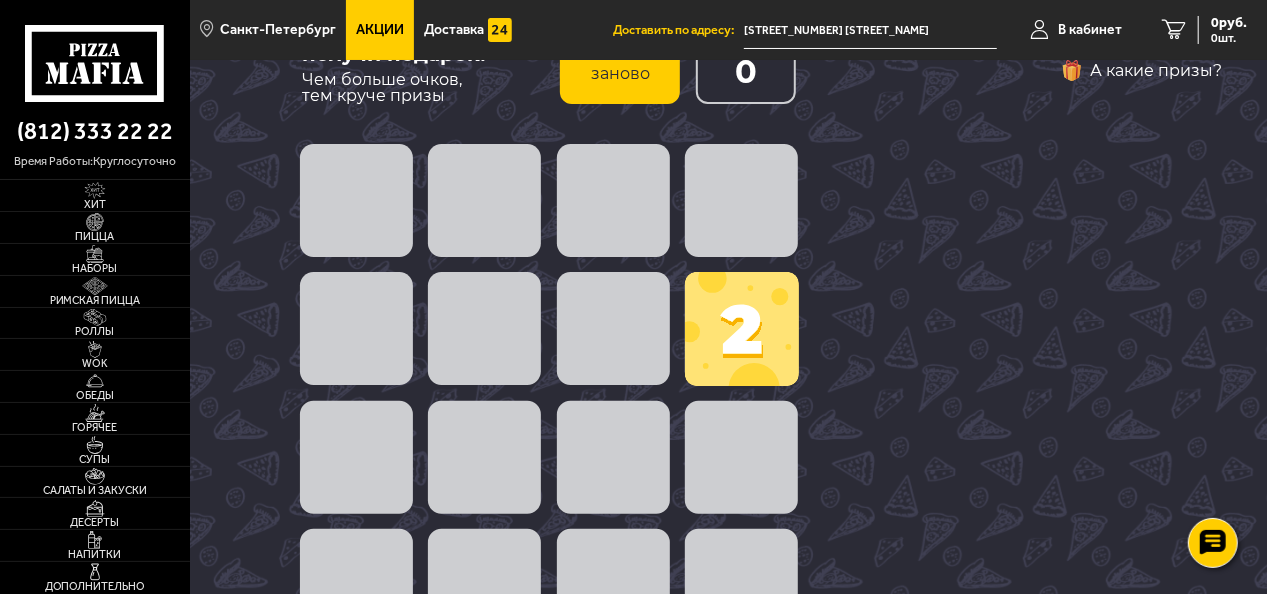 scroll, scrollTop: 0, scrollLeft: 0, axis: both 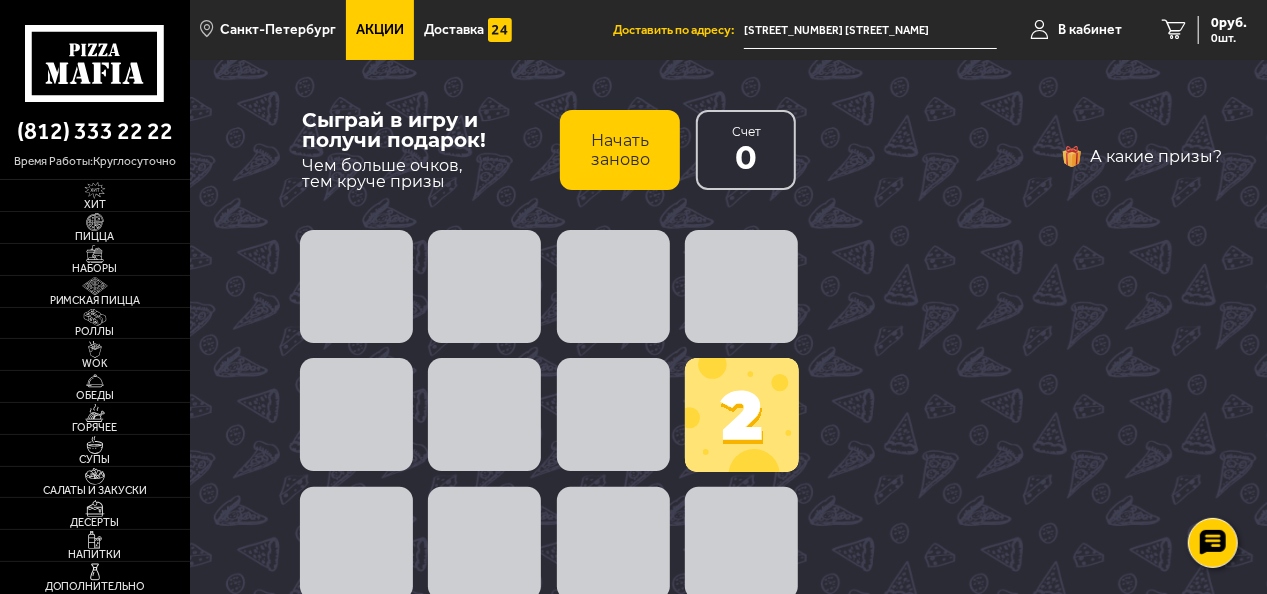 click at bounding box center [742, 415] 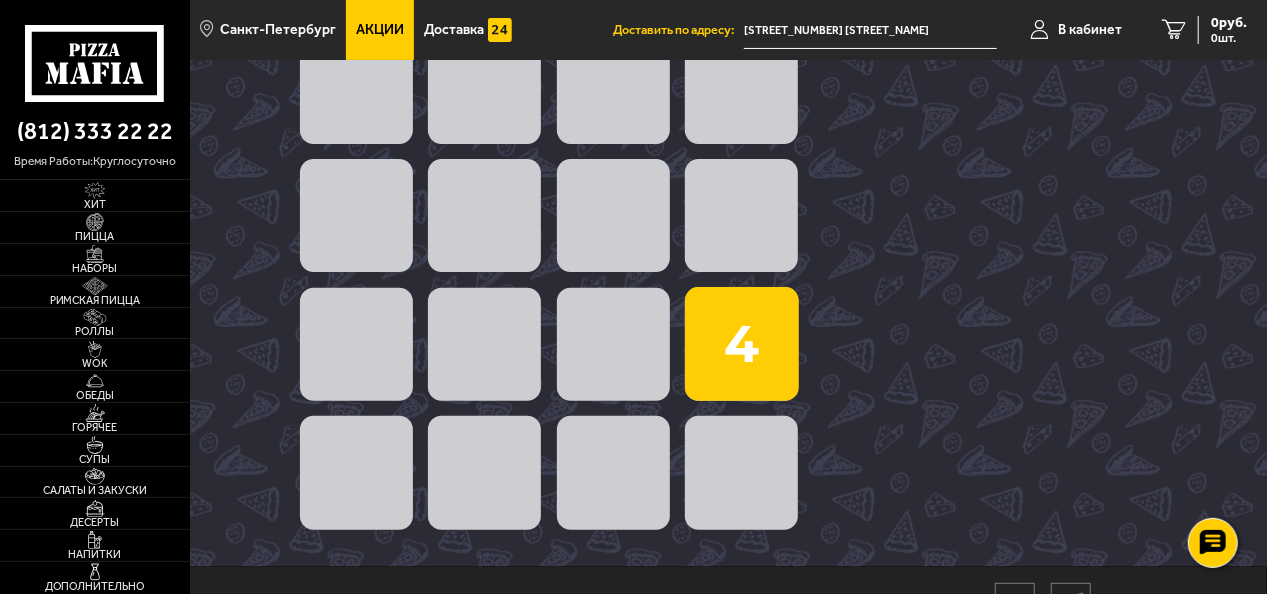 scroll, scrollTop: 200, scrollLeft: 0, axis: vertical 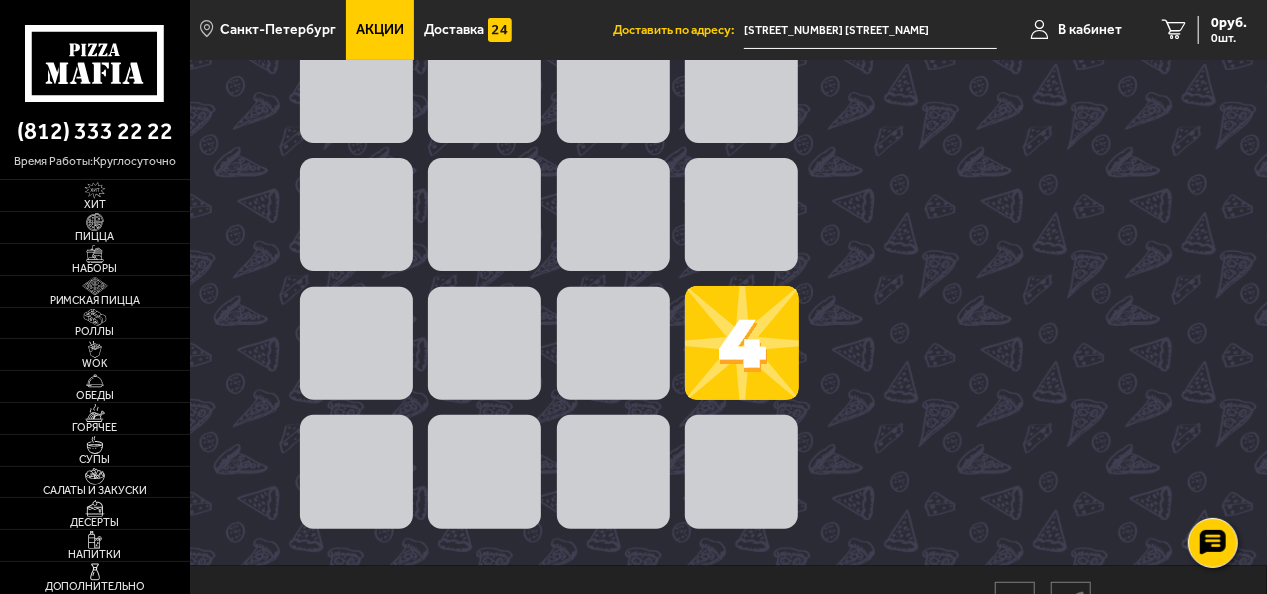 click at bounding box center (742, 343) 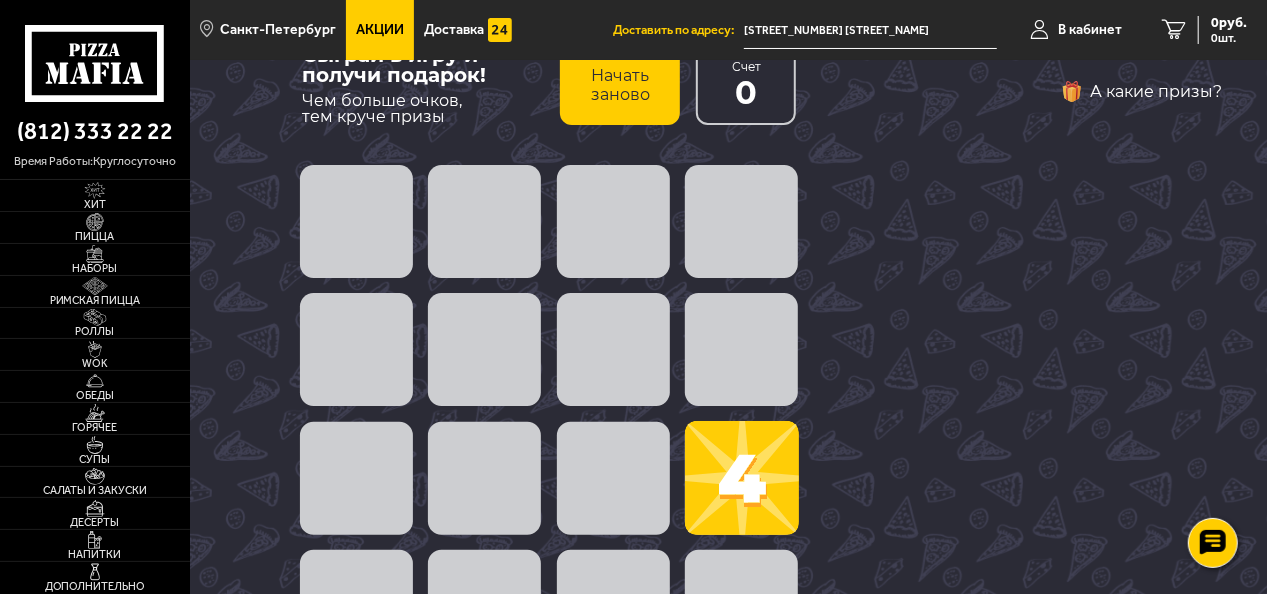 scroll, scrollTop: 0, scrollLeft: 0, axis: both 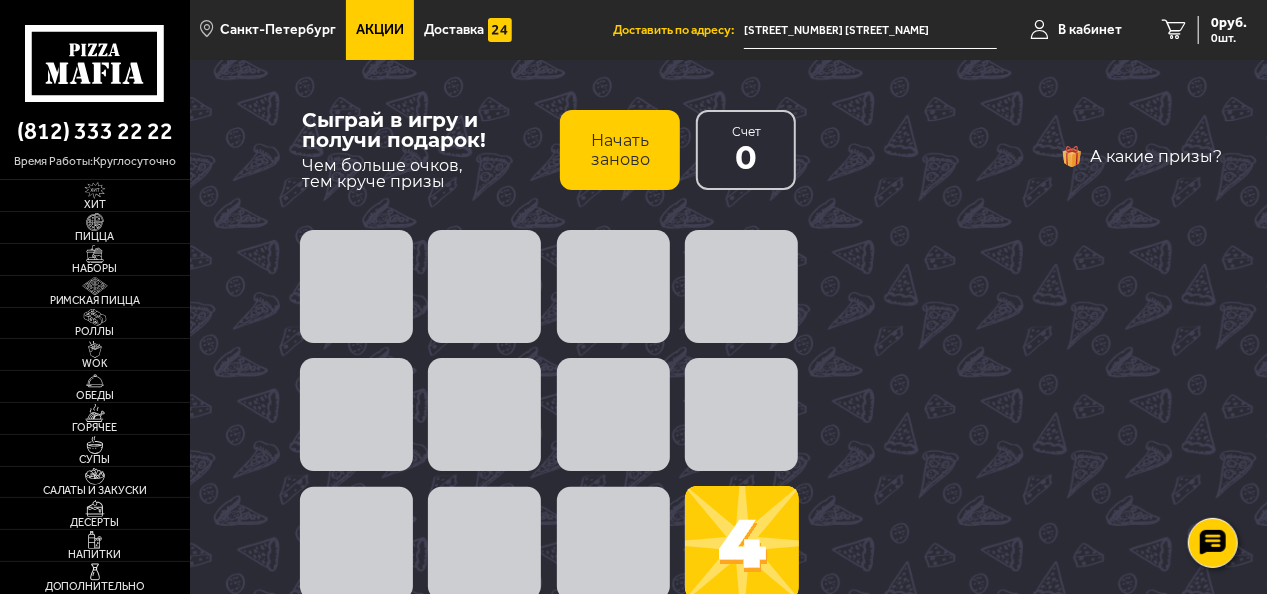 click at bounding box center [613, 286] 